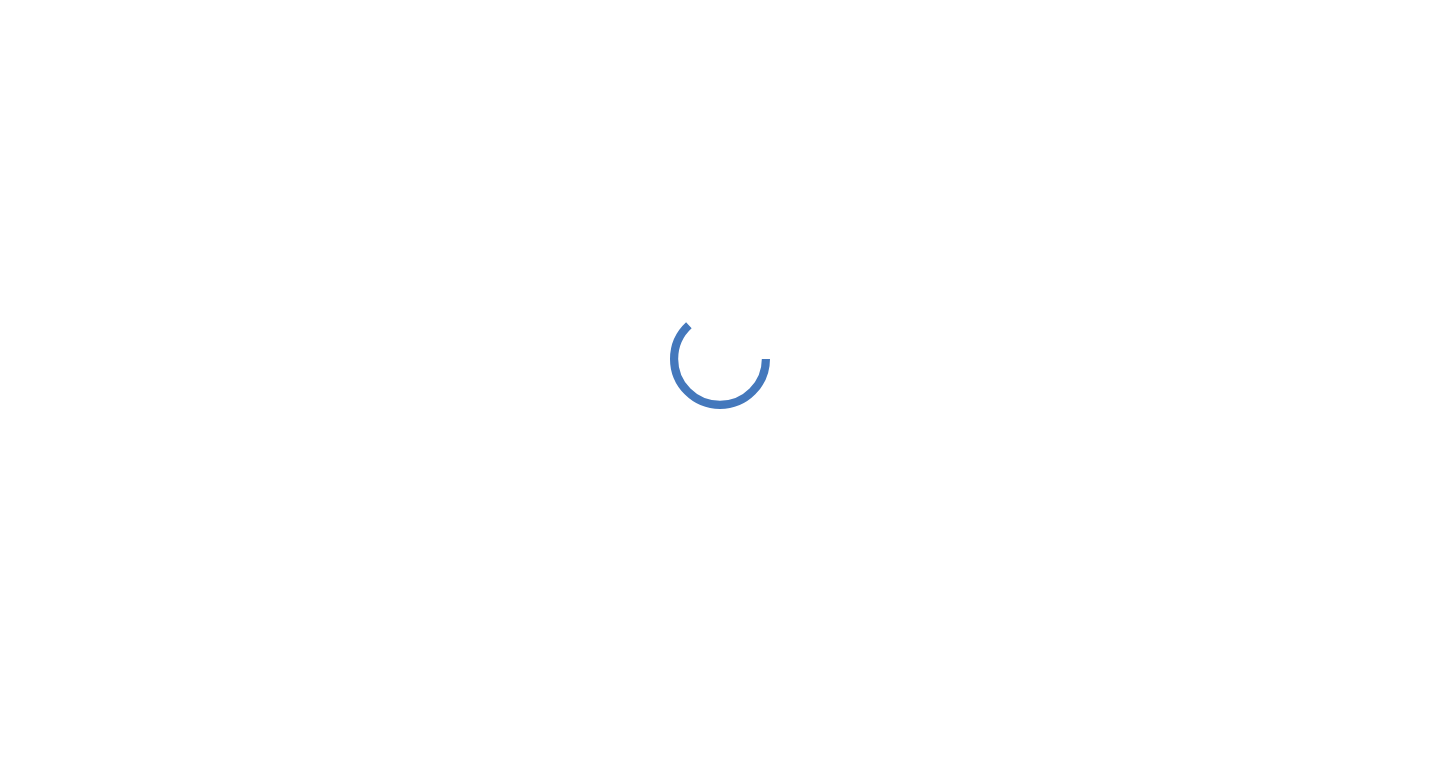 scroll, scrollTop: 0, scrollLeft: 0, axis: both 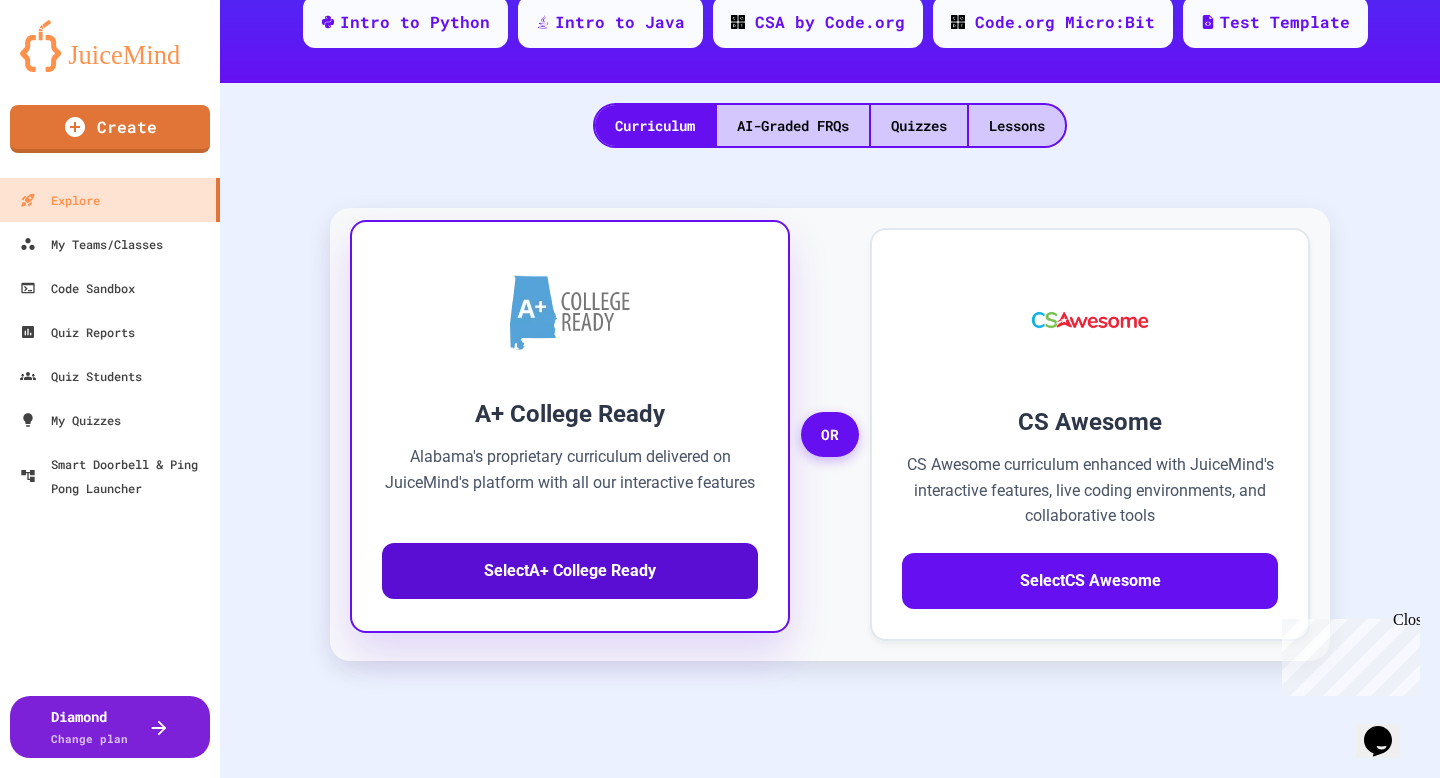click on "Select  A+ College Ready" at bounding box center [570, 571] 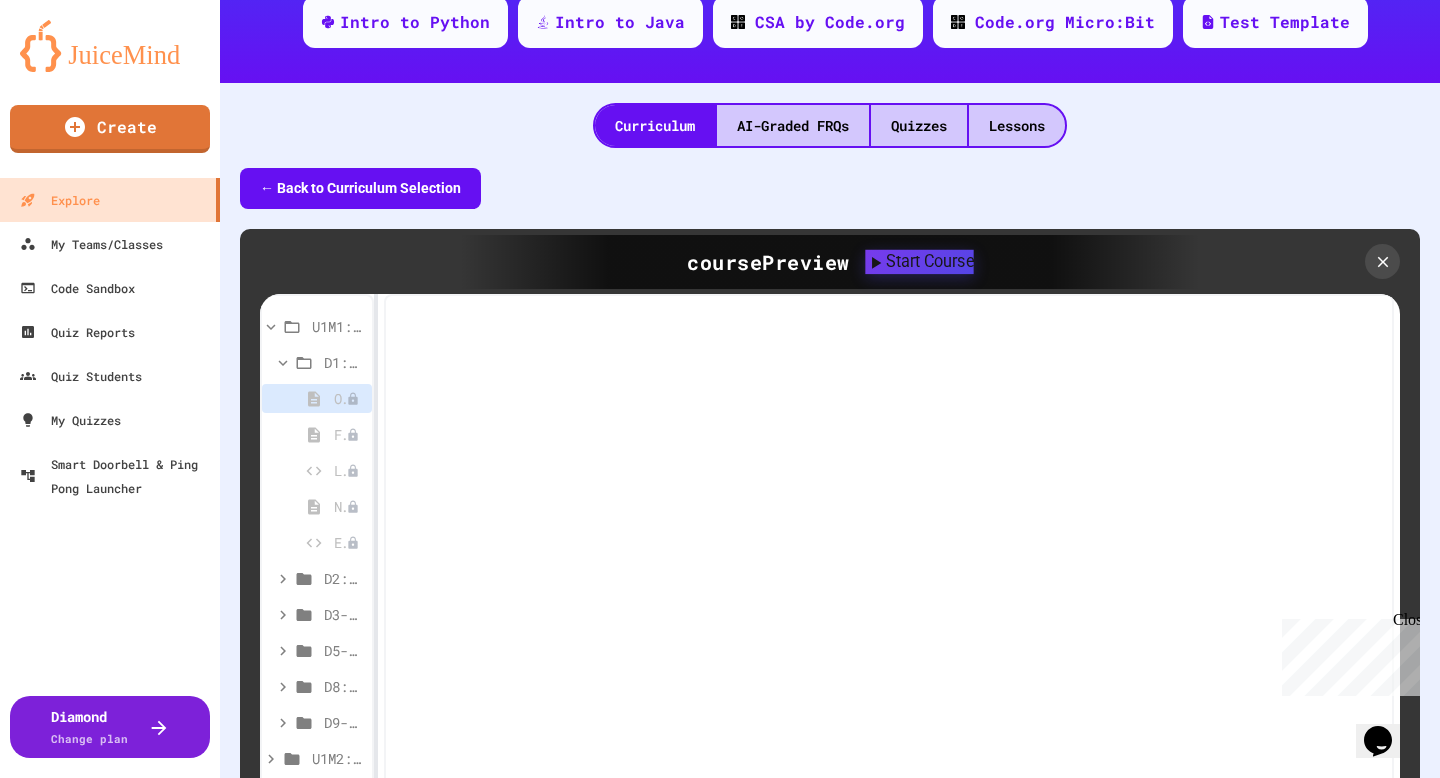 click on "Start Course" at bounding box center (919, 262) 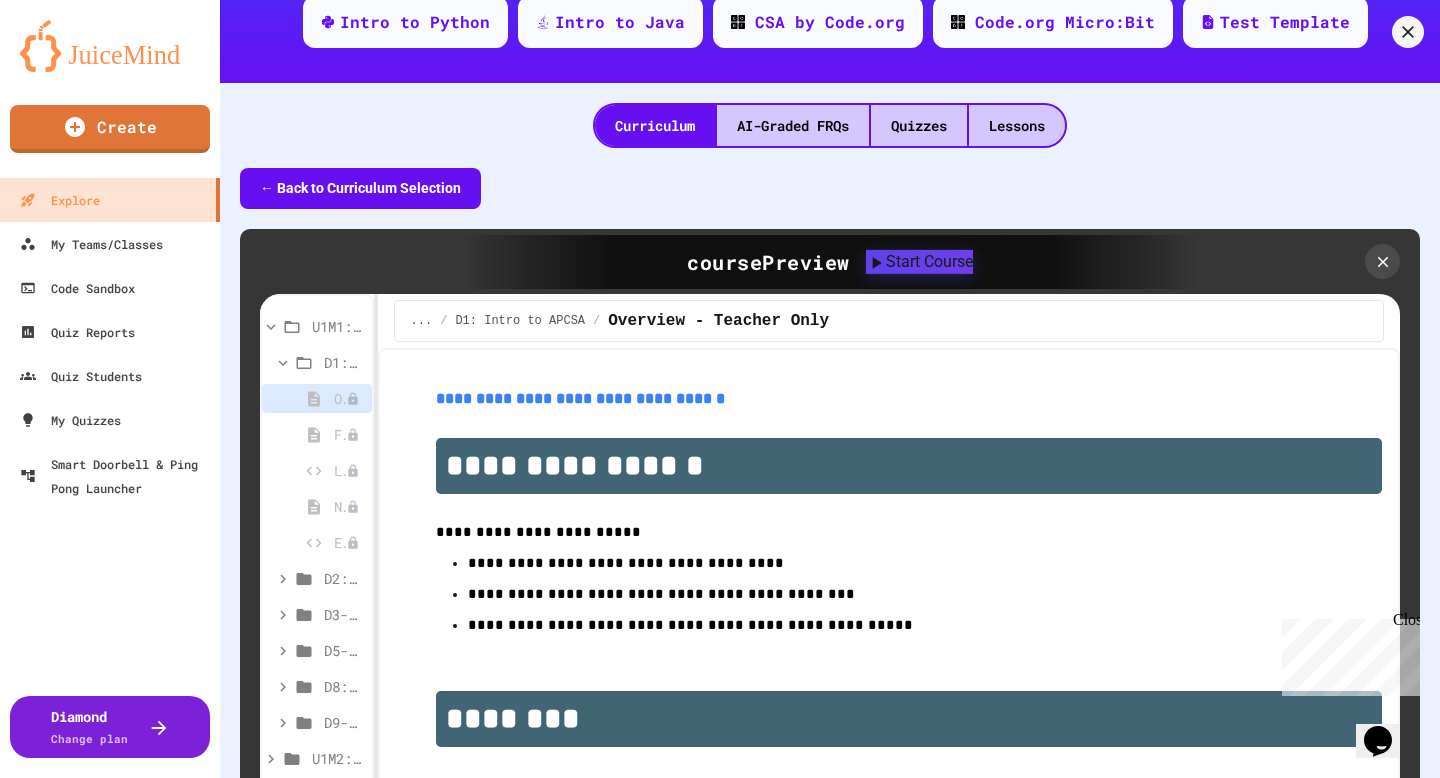 click on "Create Course" at bounding box center (97, 913) 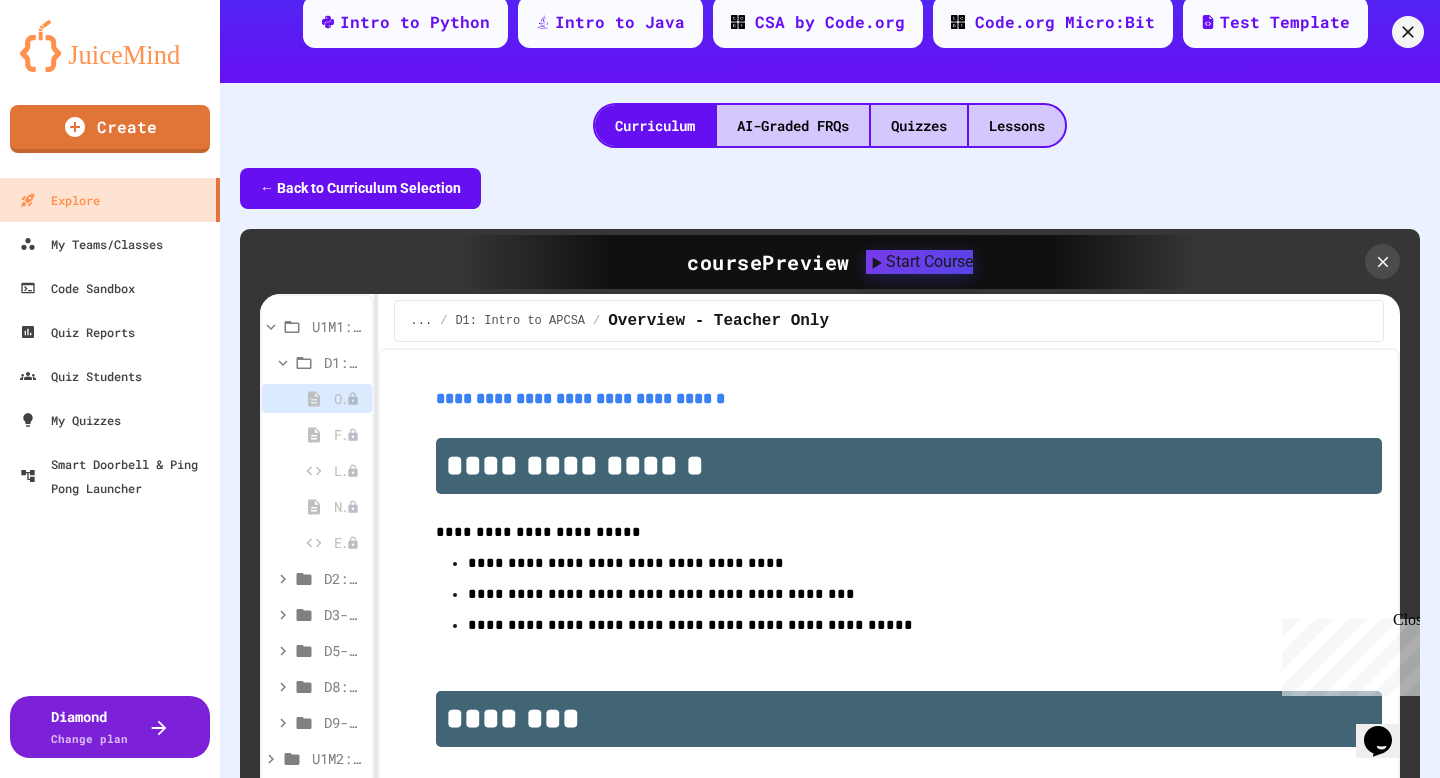 click 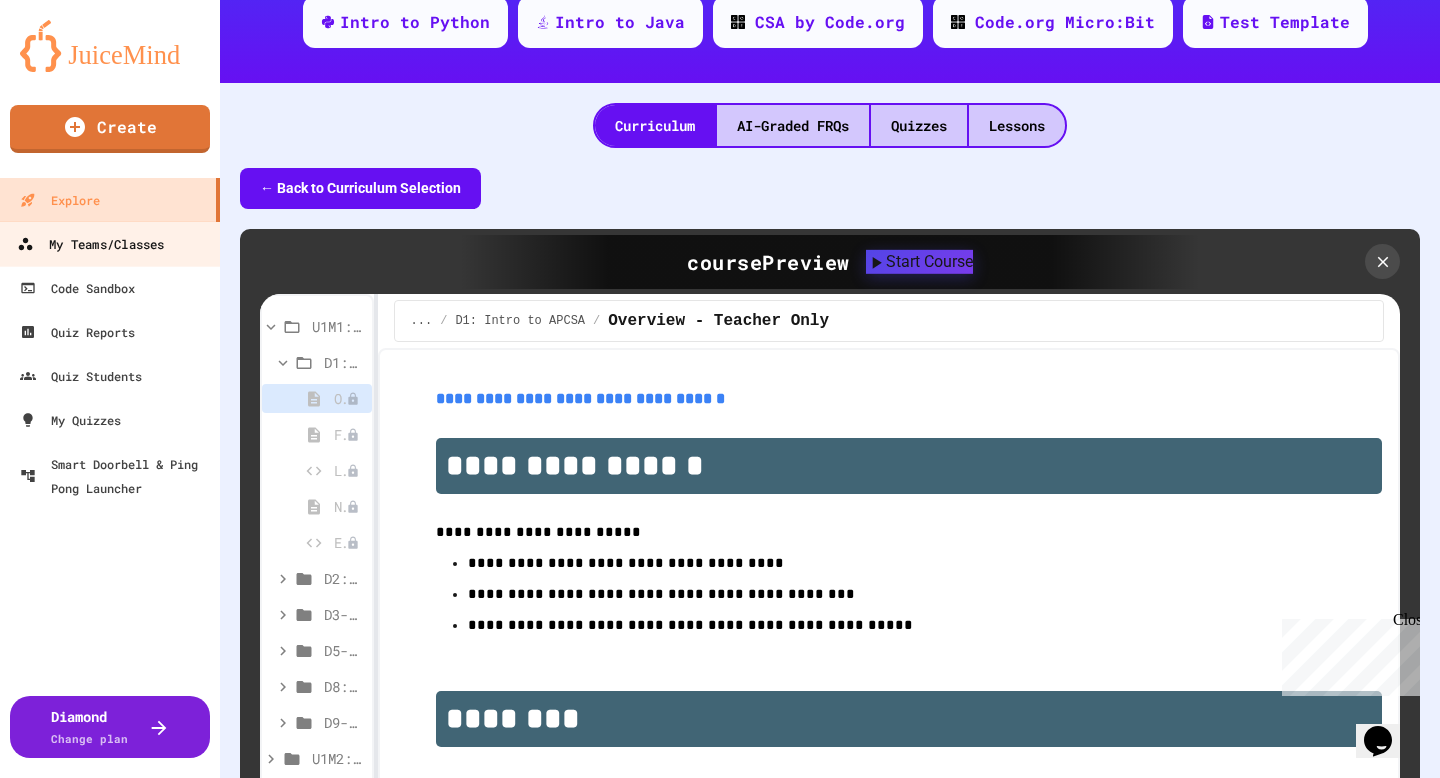 click on "My Teams/Classes" at bounding box center [90, 244] 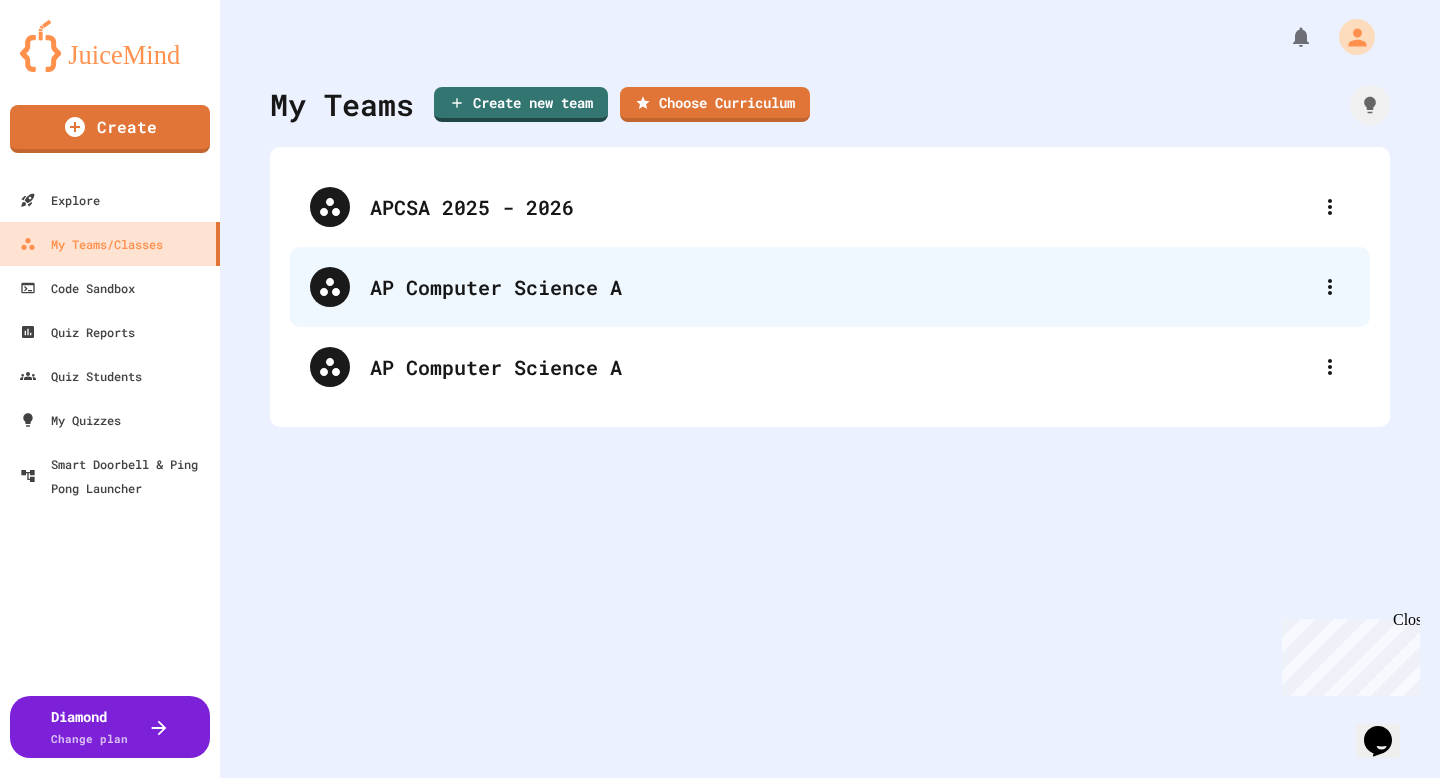 click on "AP Computer Science A" at bounding box center (840, 287) 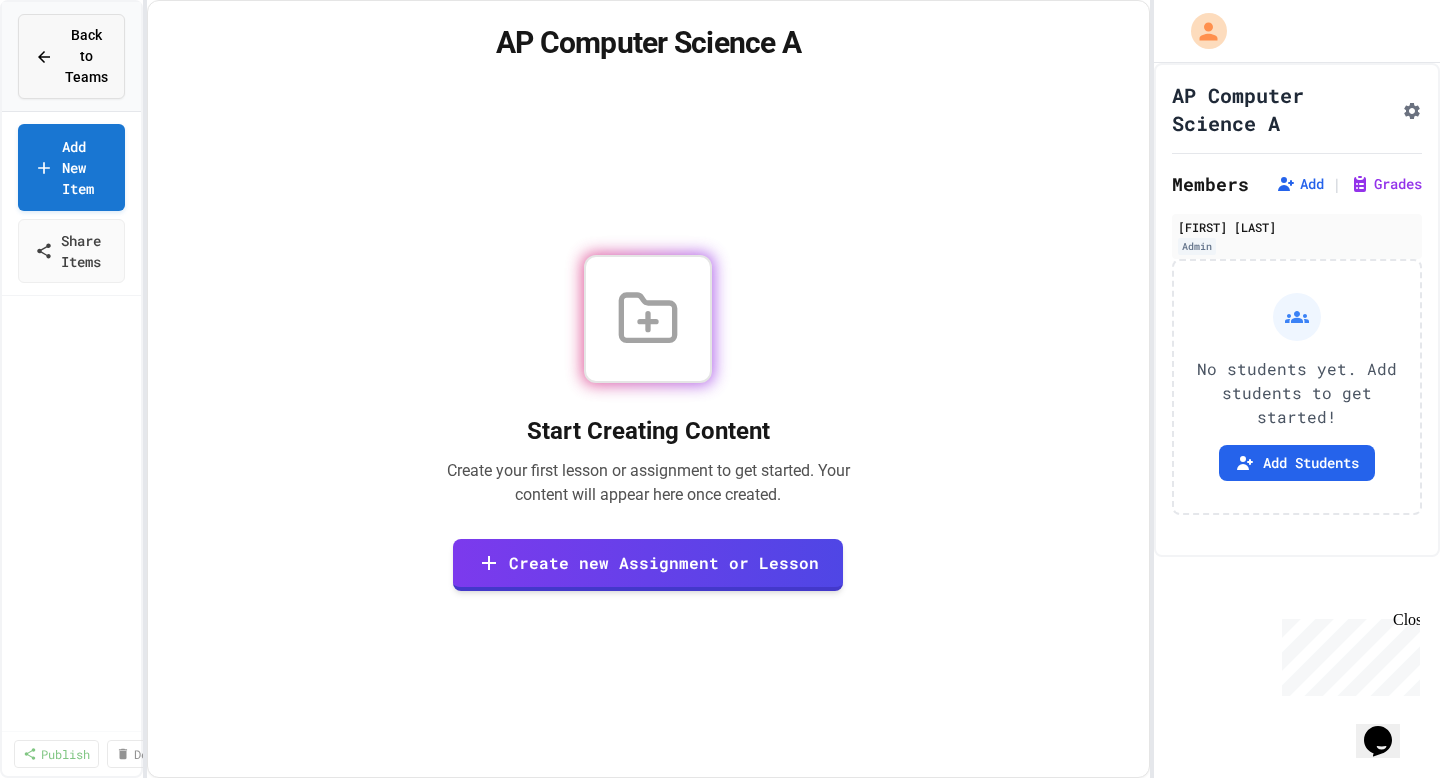 click 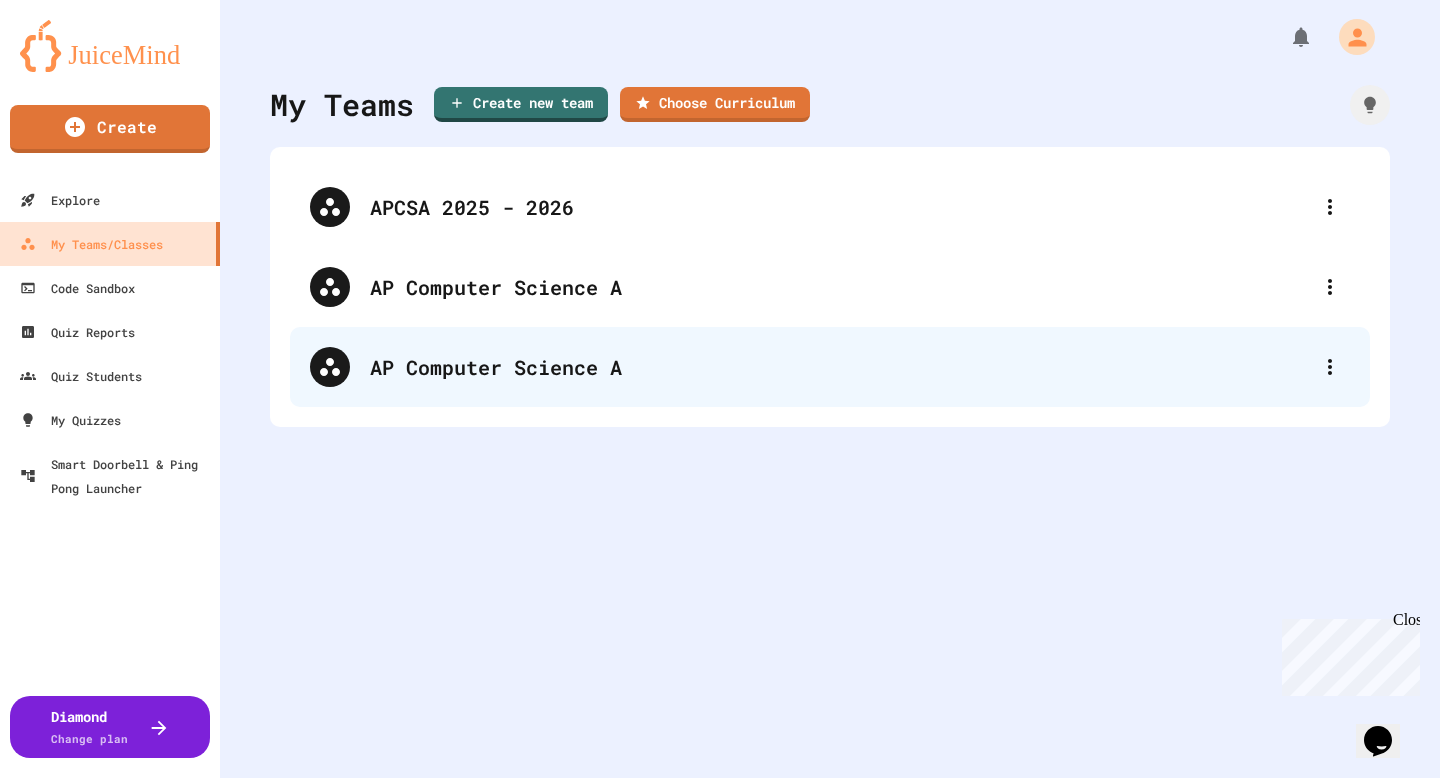 click on "AP Computer Science A" at bounding box center [840, 367] 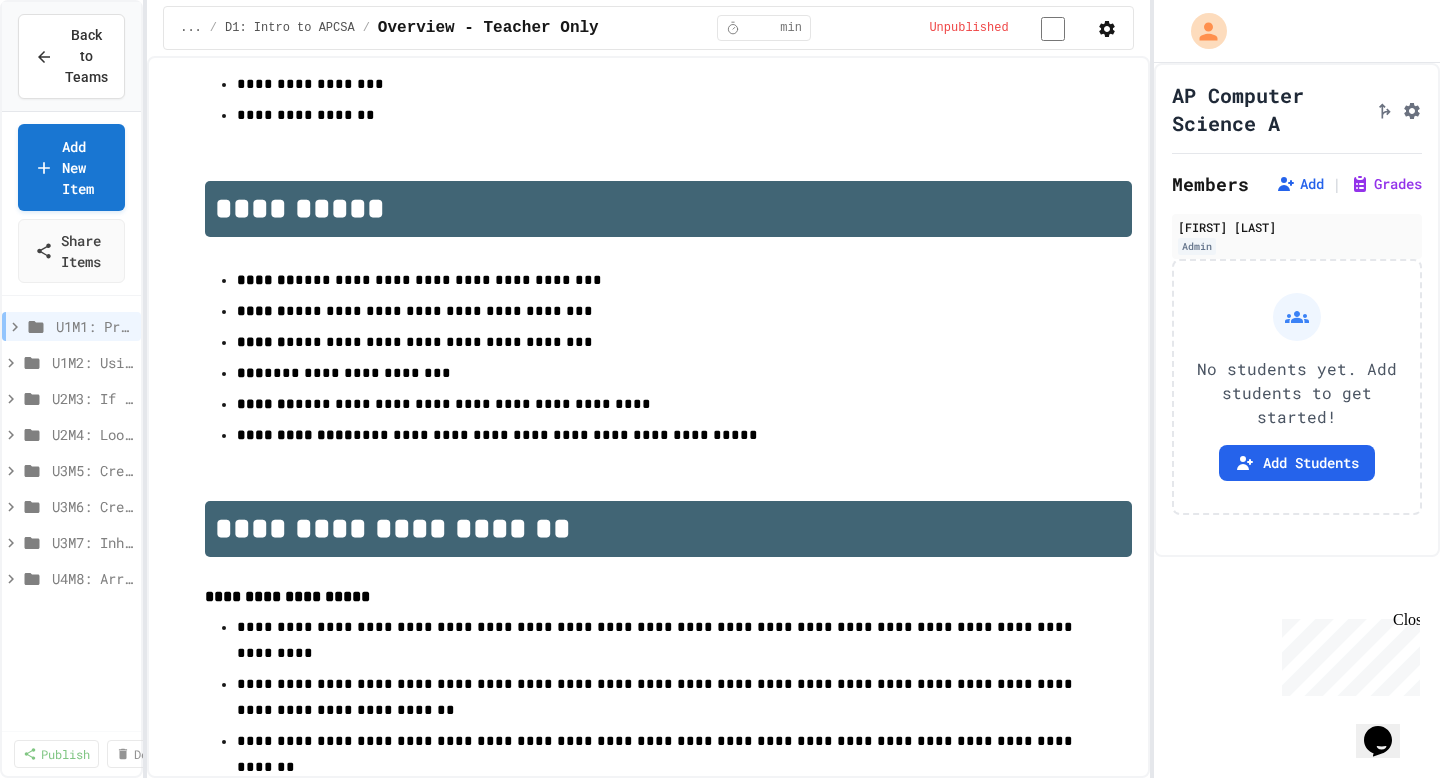 scroll, scrollTop: 977, scrollLeft: 0, axis: vertical 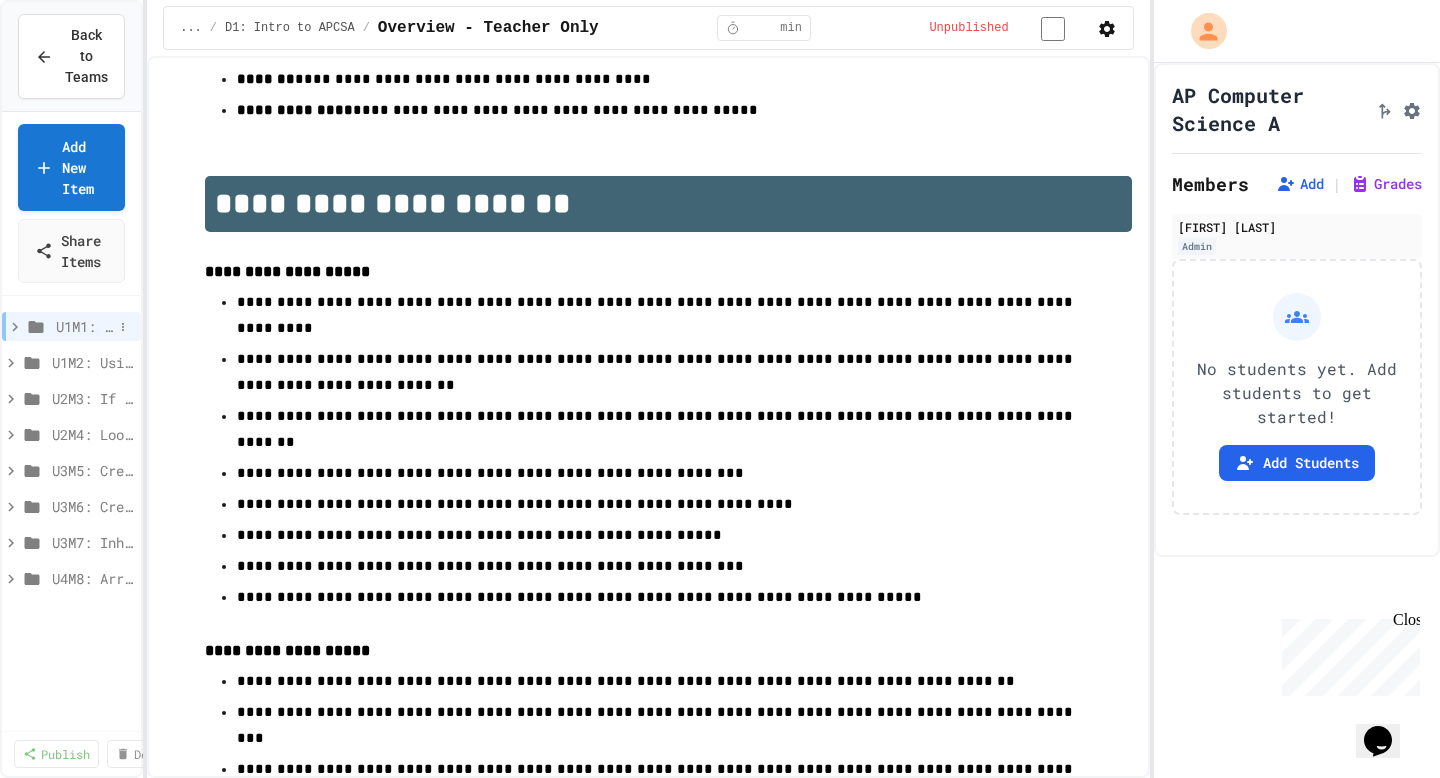 click 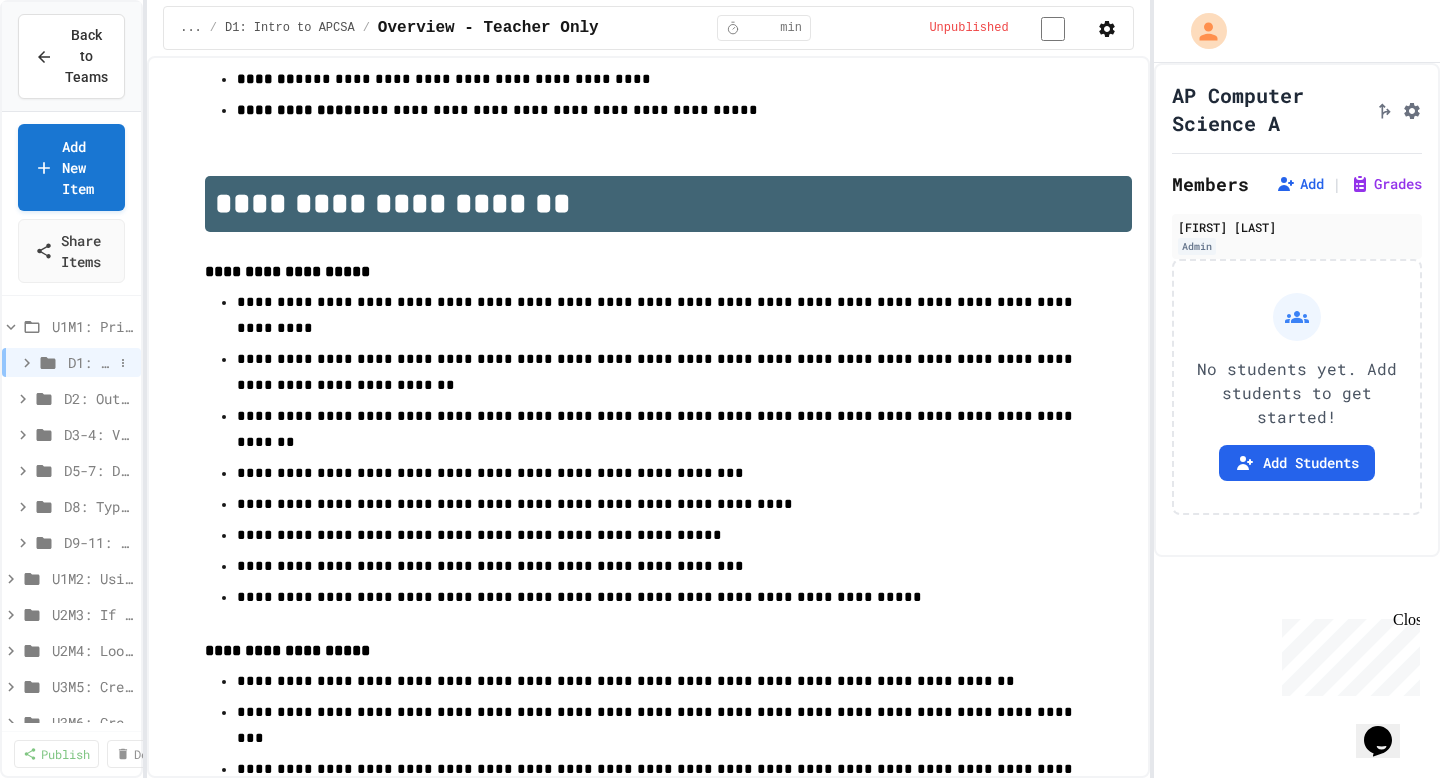 click 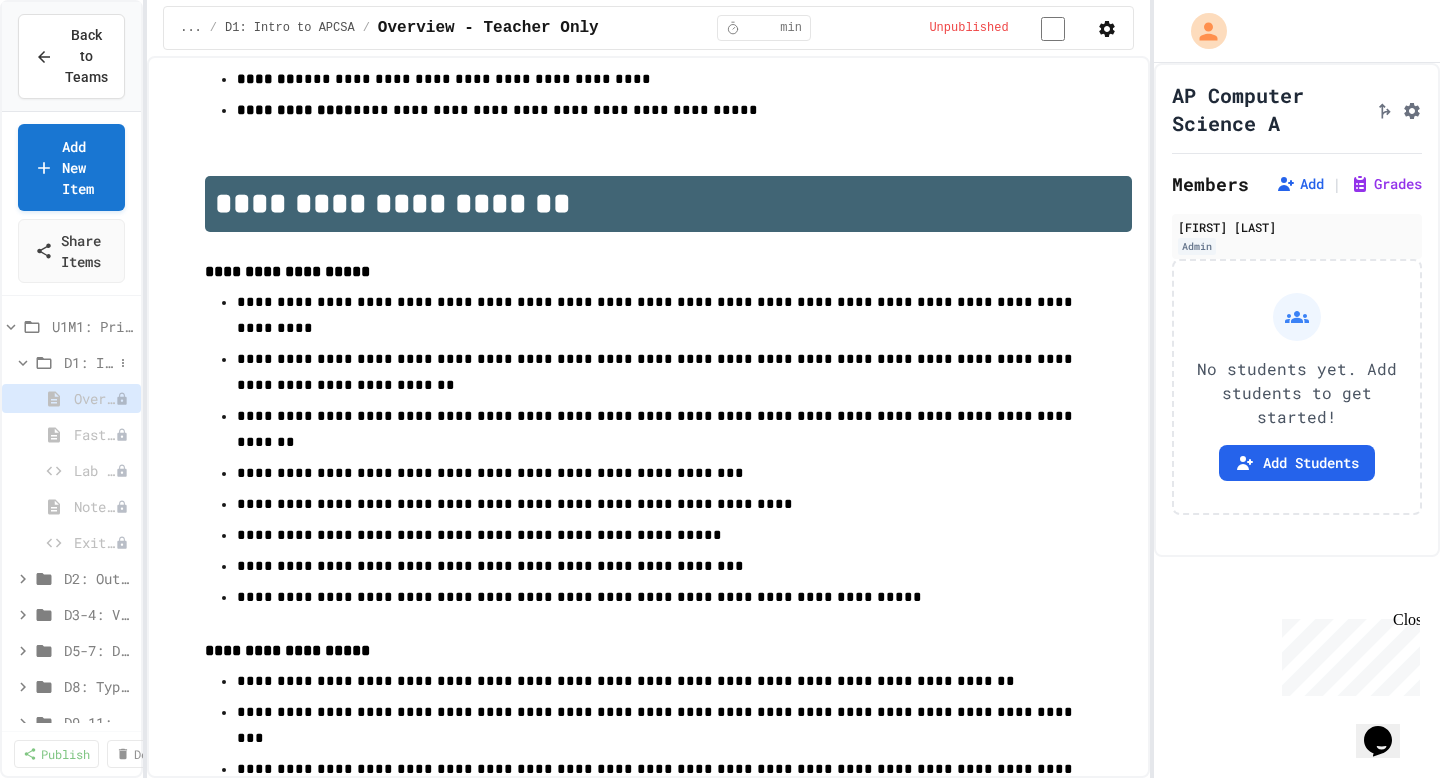 click on "D1: Intro to APCSA" at bounding box center [88, 362] 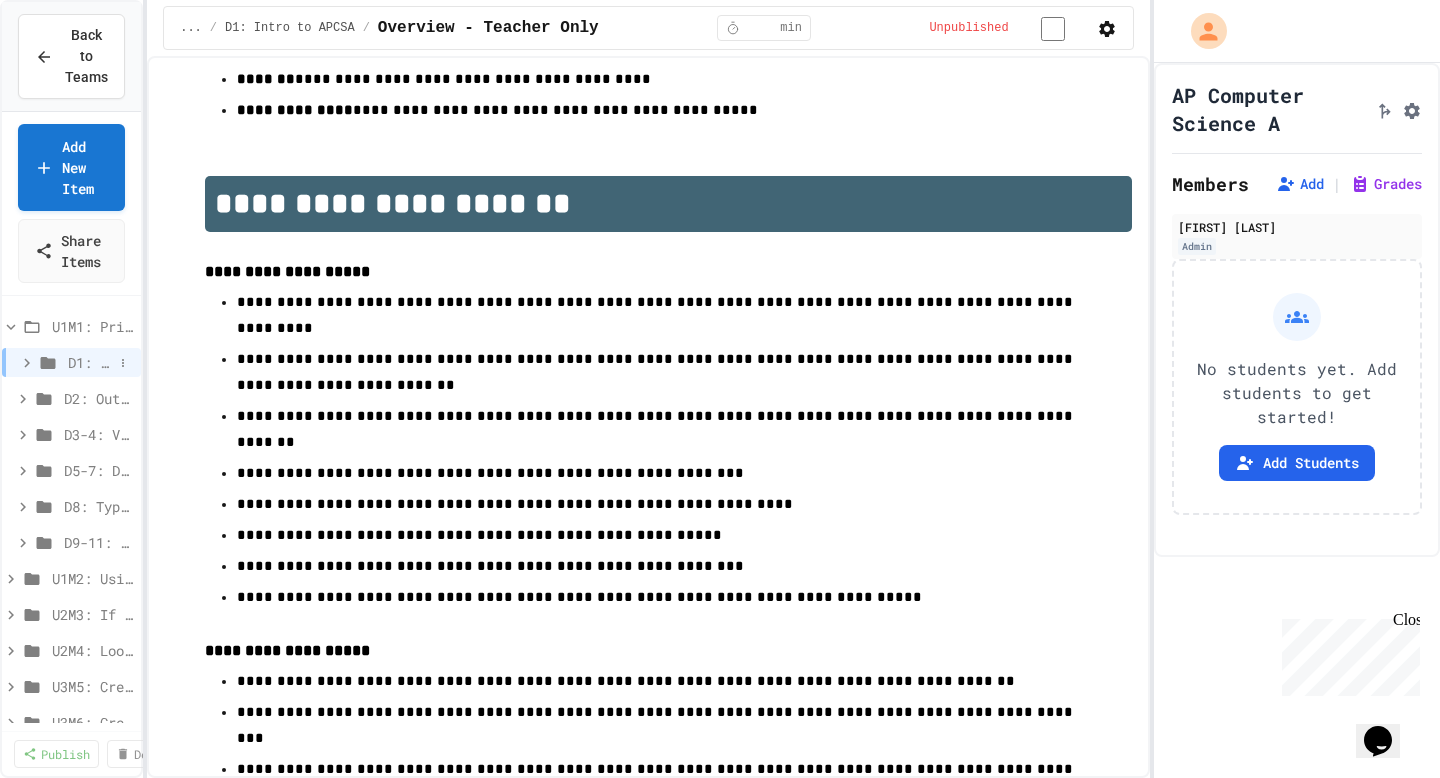 click on "D1: Intro to APCSA" at bounding box center [71, 362] 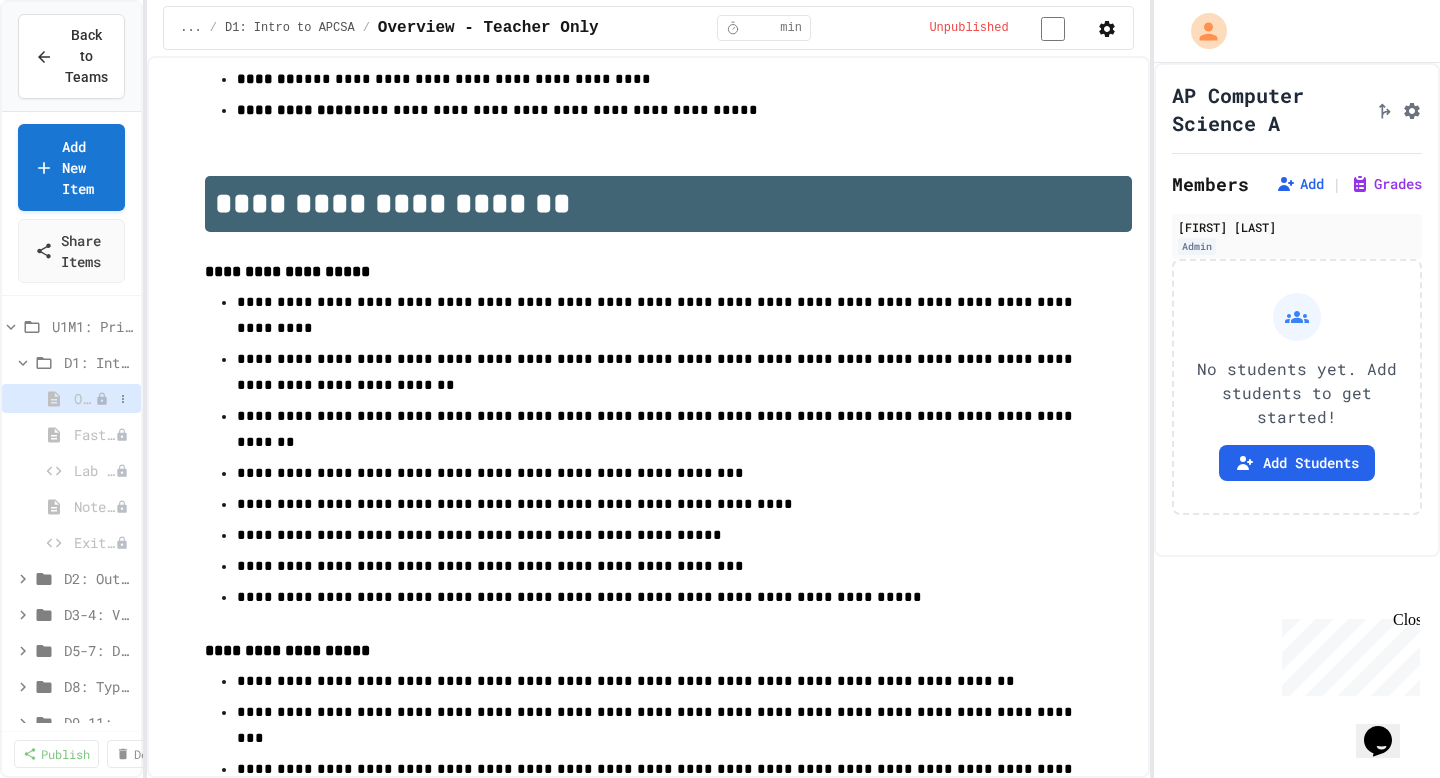click on "Overview - Teacher Only" at bounding box center [84, 398] 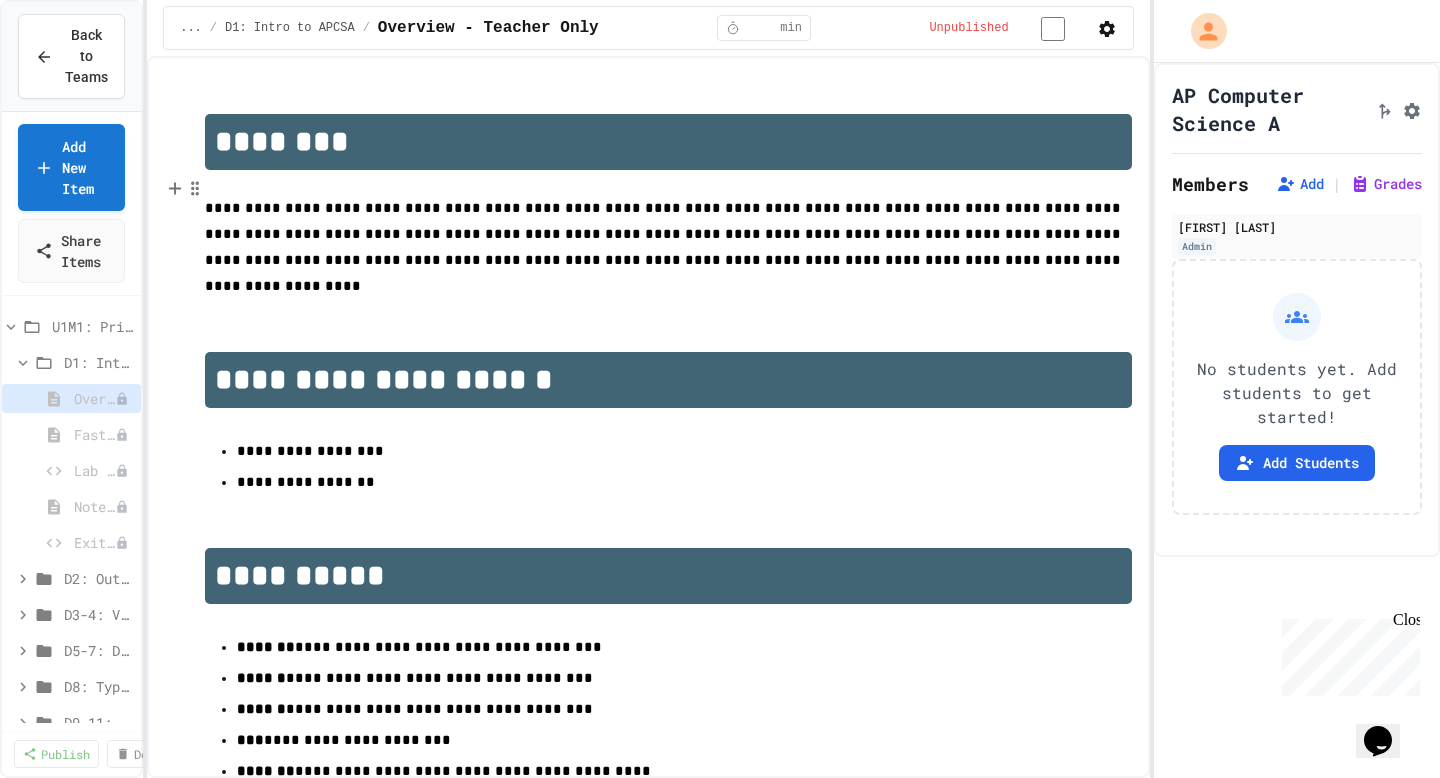 scroll, scrollTop: 0, scrollLeft: 0, axis: both 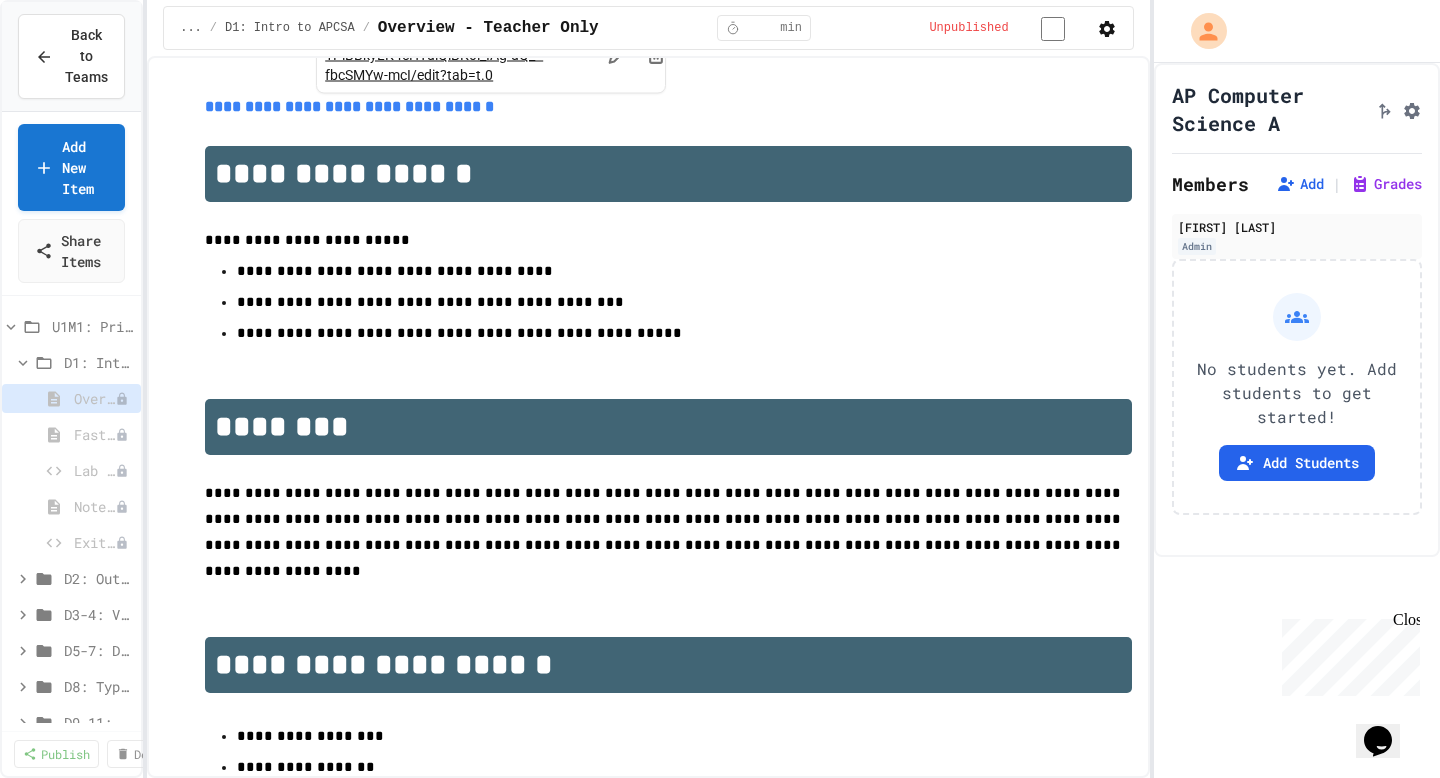 click on "**********" at bounding box center (349, 106) 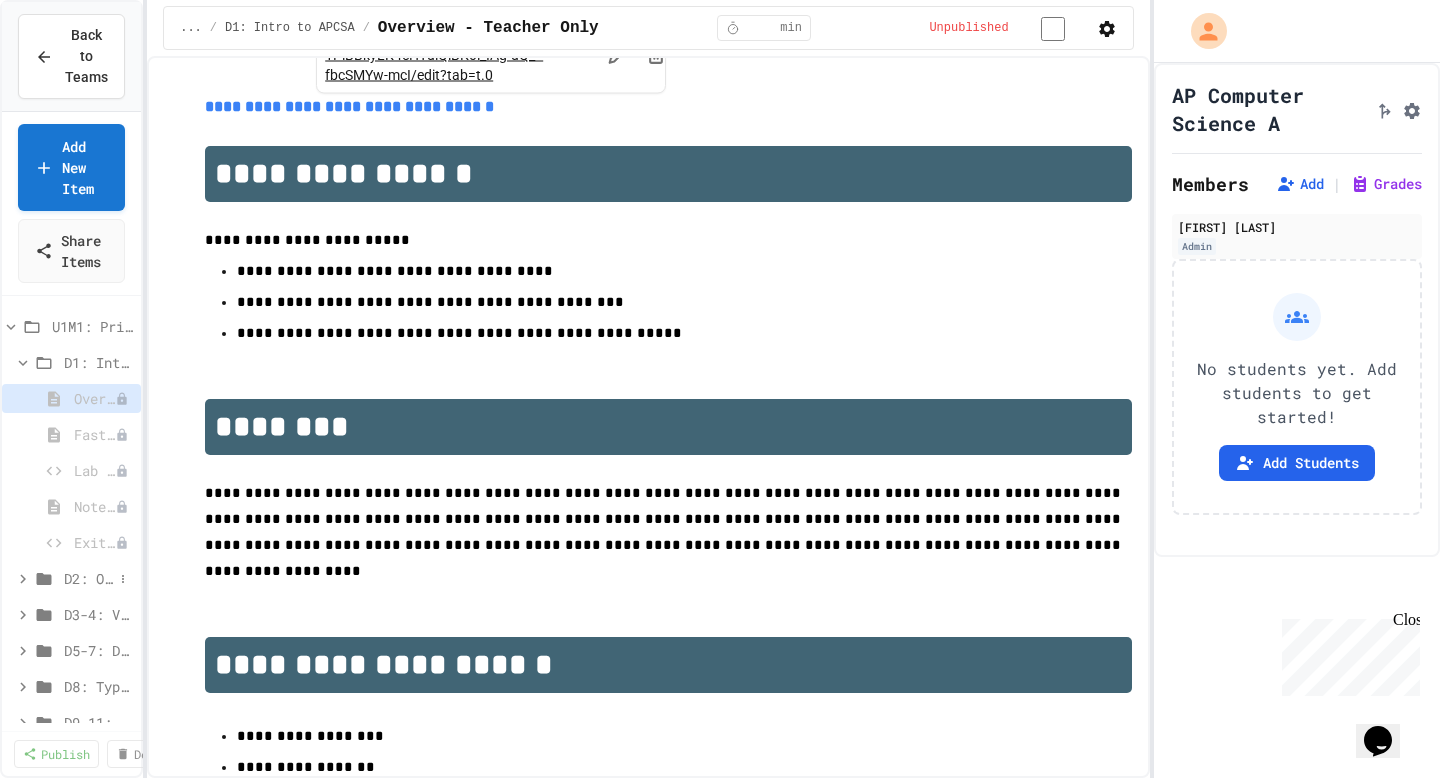 click on "D2: Output and Compiling Code" at bounding box center [88, 578] 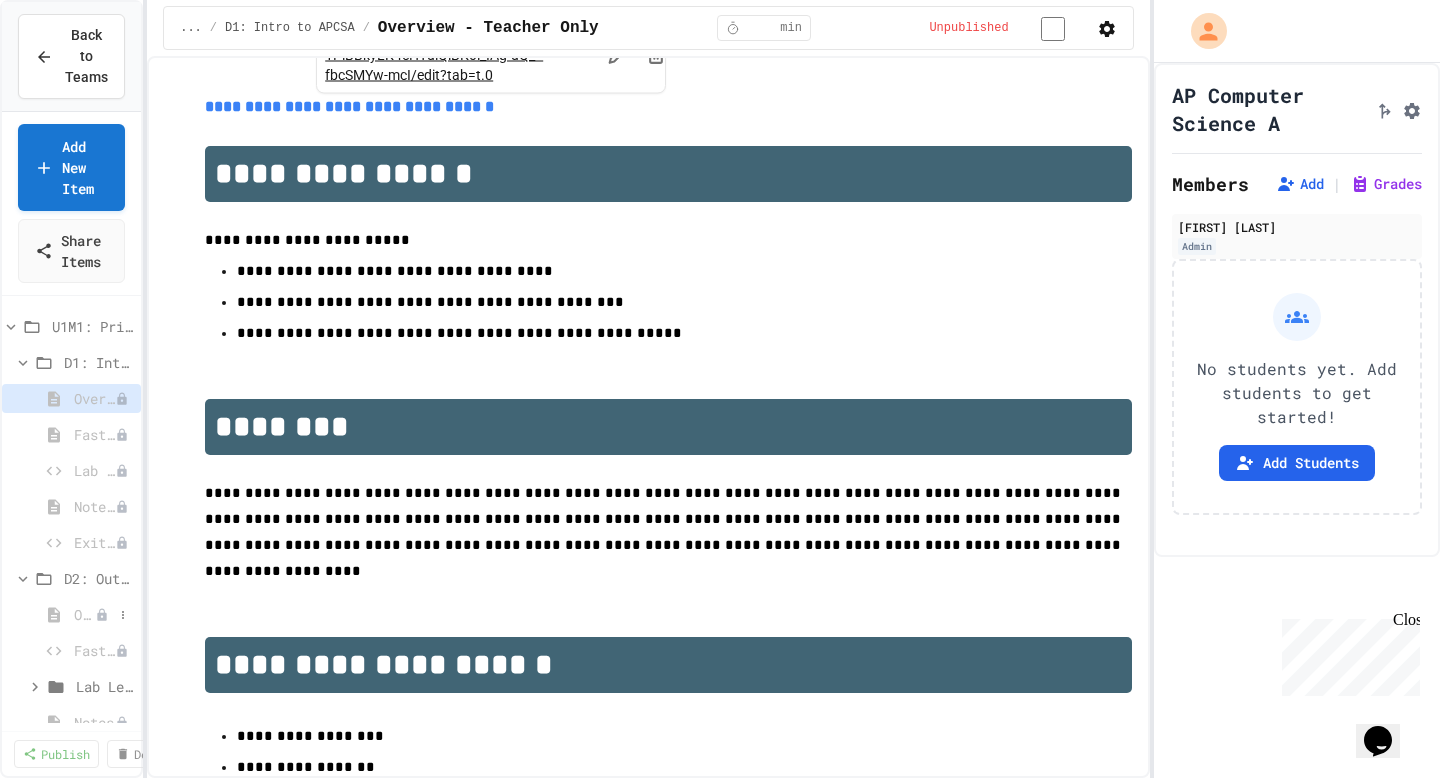 click 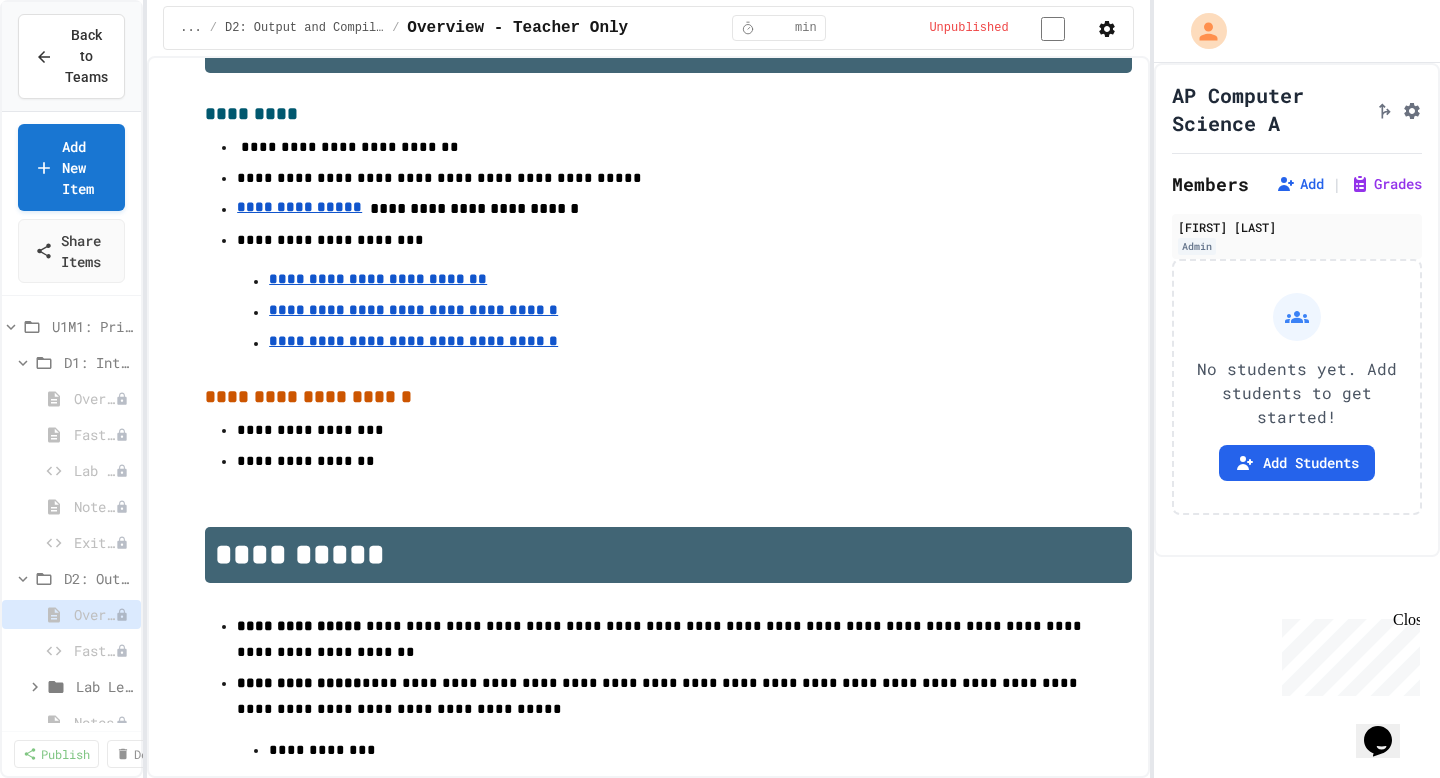 scroll, scrollTop: 0, scrollLeft: 0, axis: both 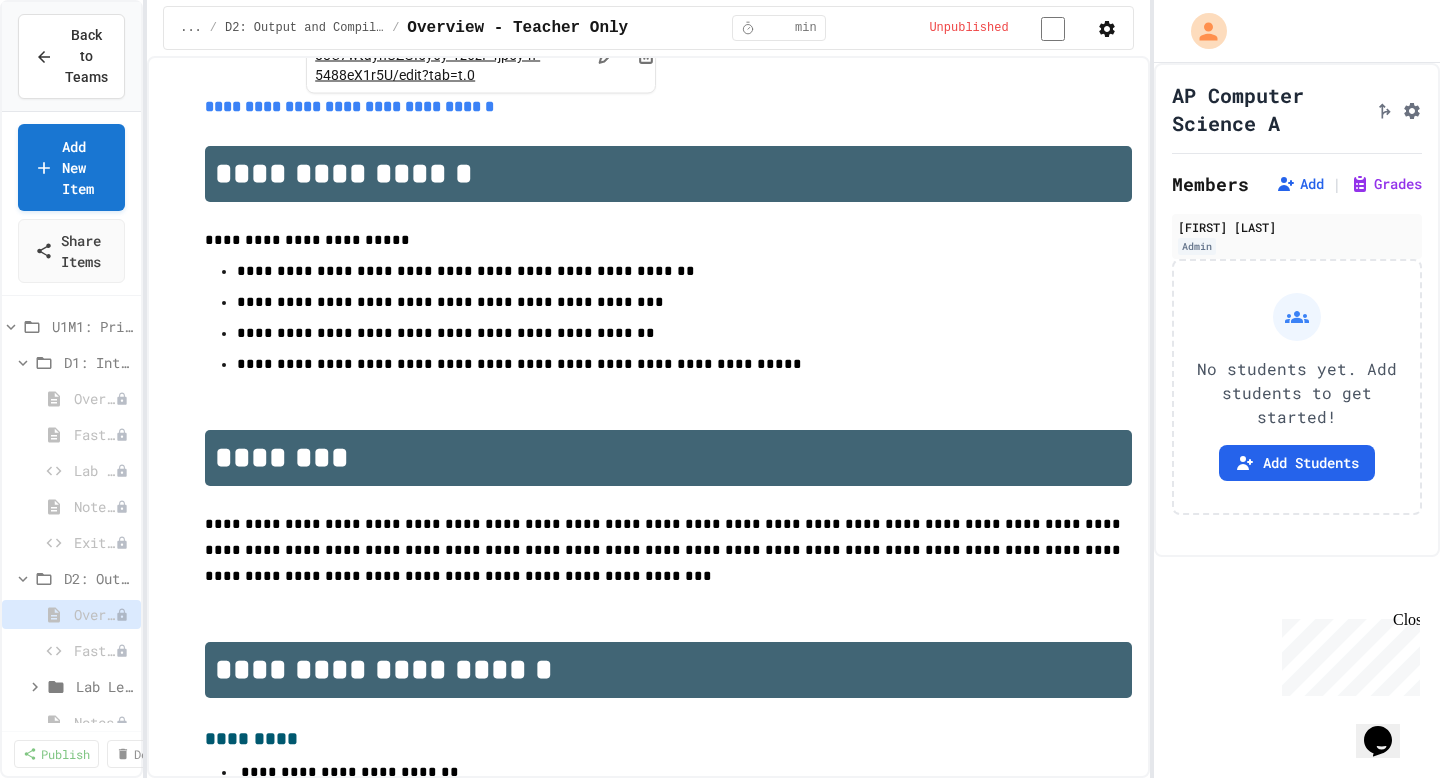 click on "**********" at bounding box center (349, 106) 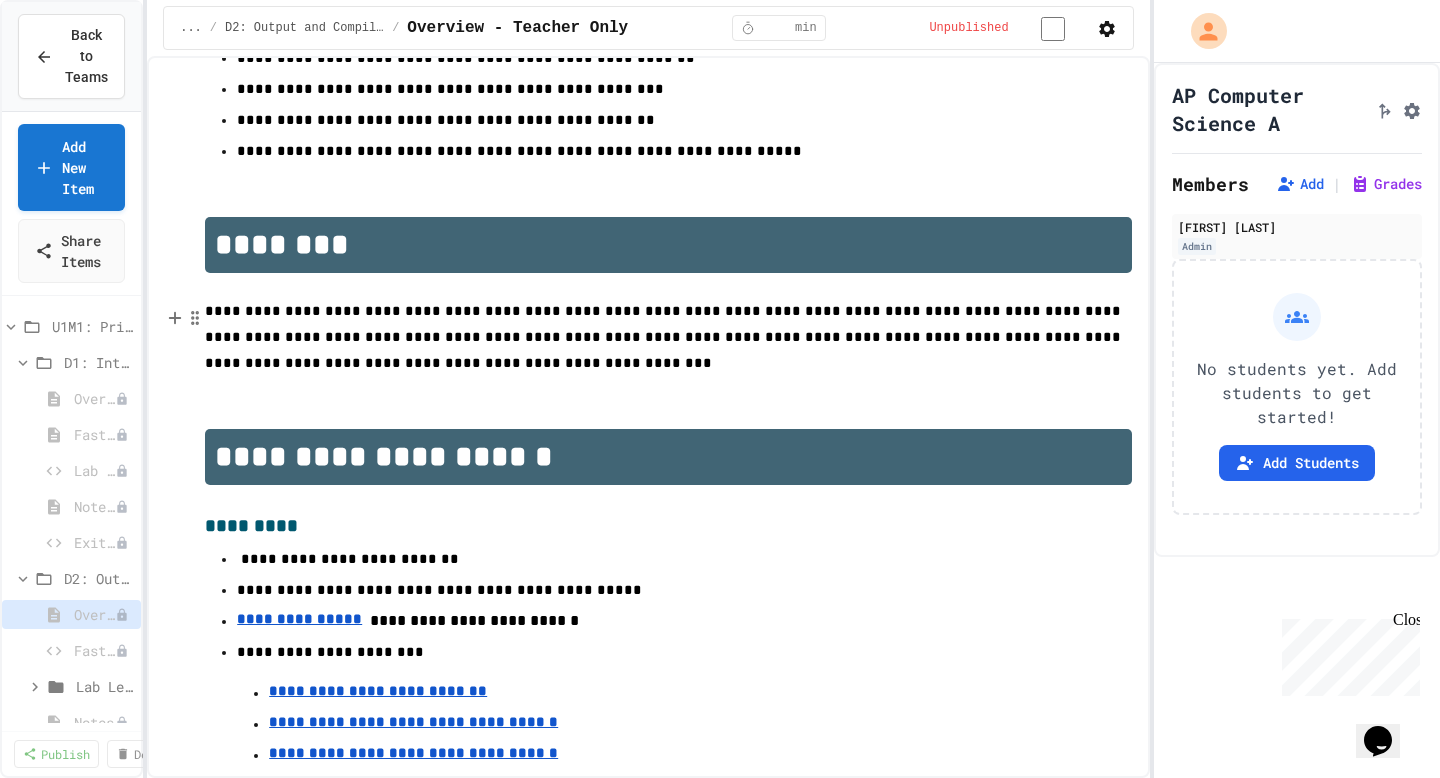 scroll, scrollTop: 248, scrollLeft: 0, axis: vertical 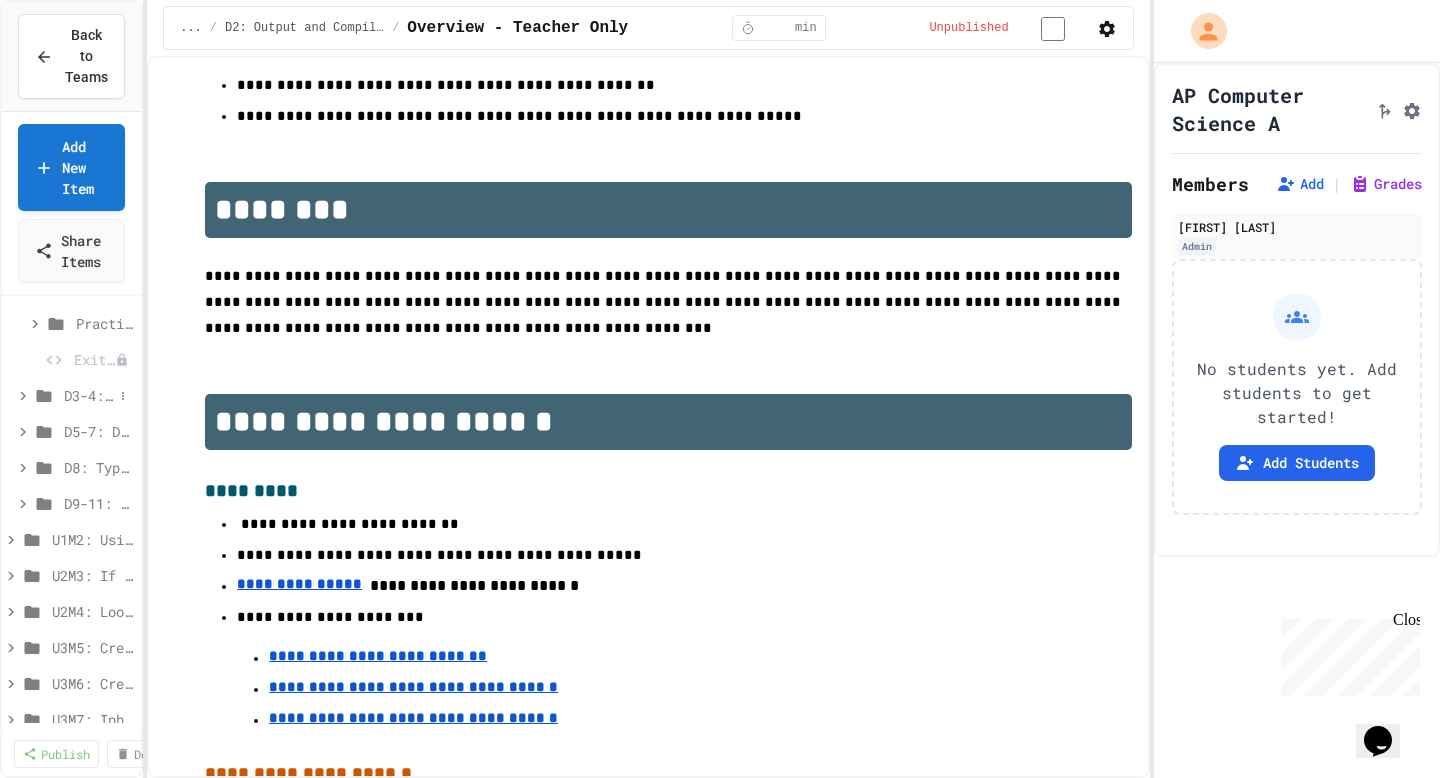 click 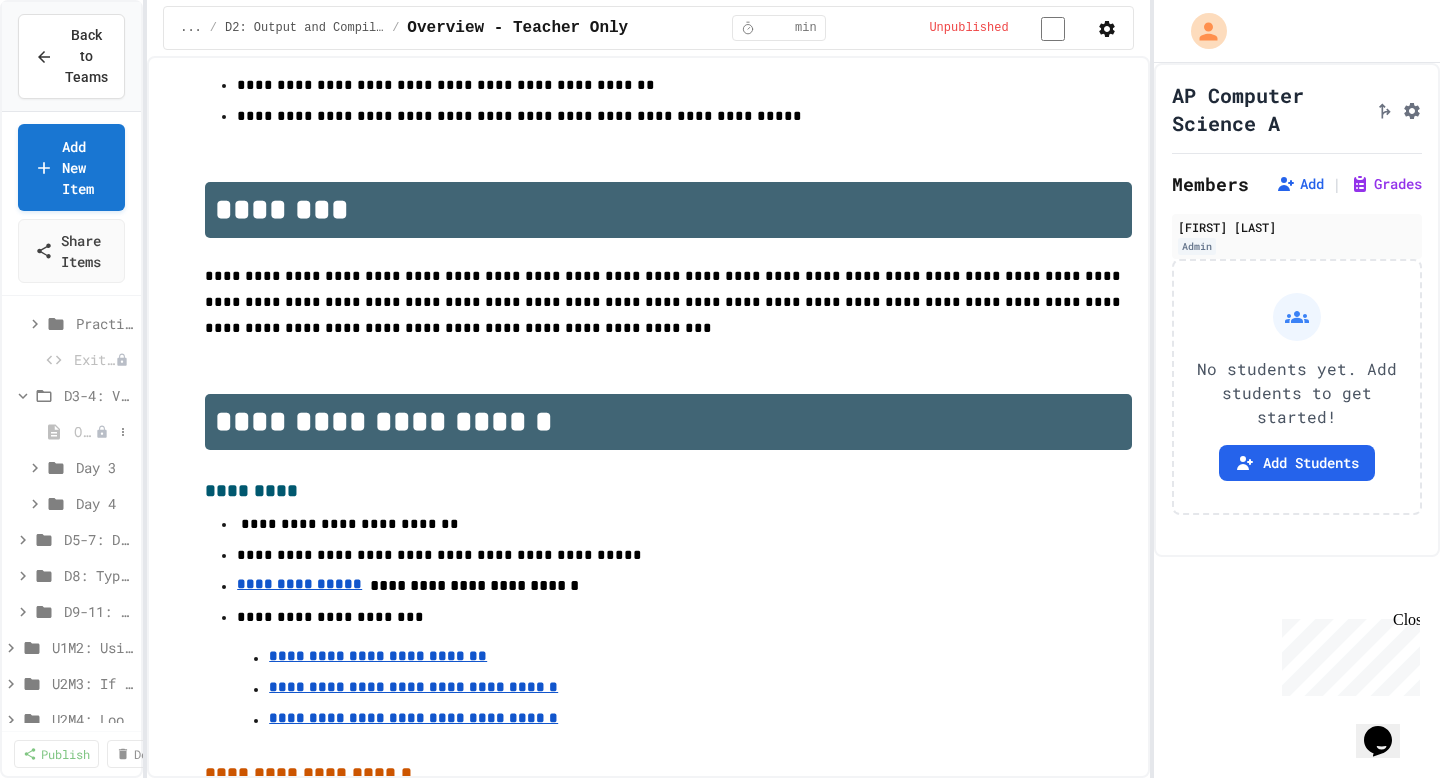 click on "Overview - Teacher only" at bounding box center (84, 431) 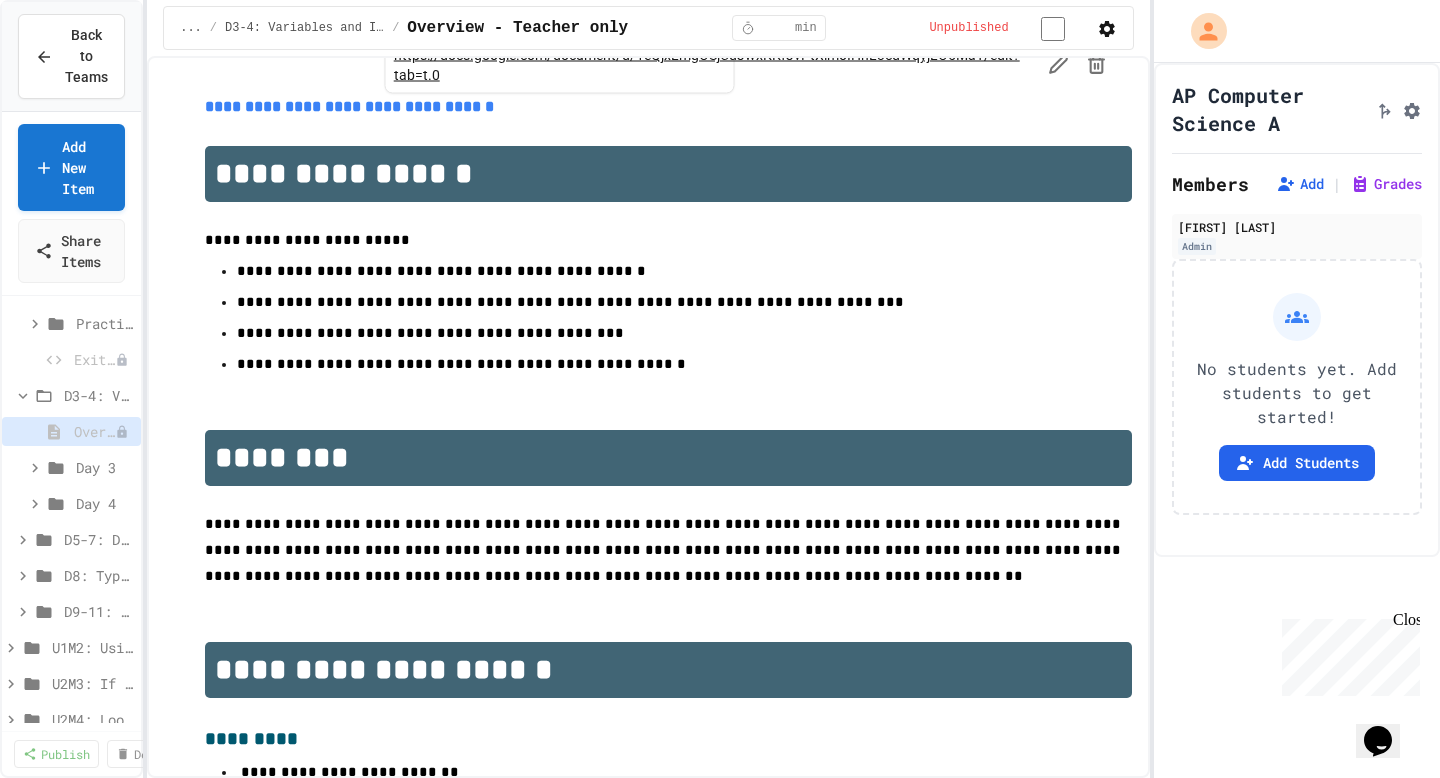click on "**********" at bounding box center [349, 106] 